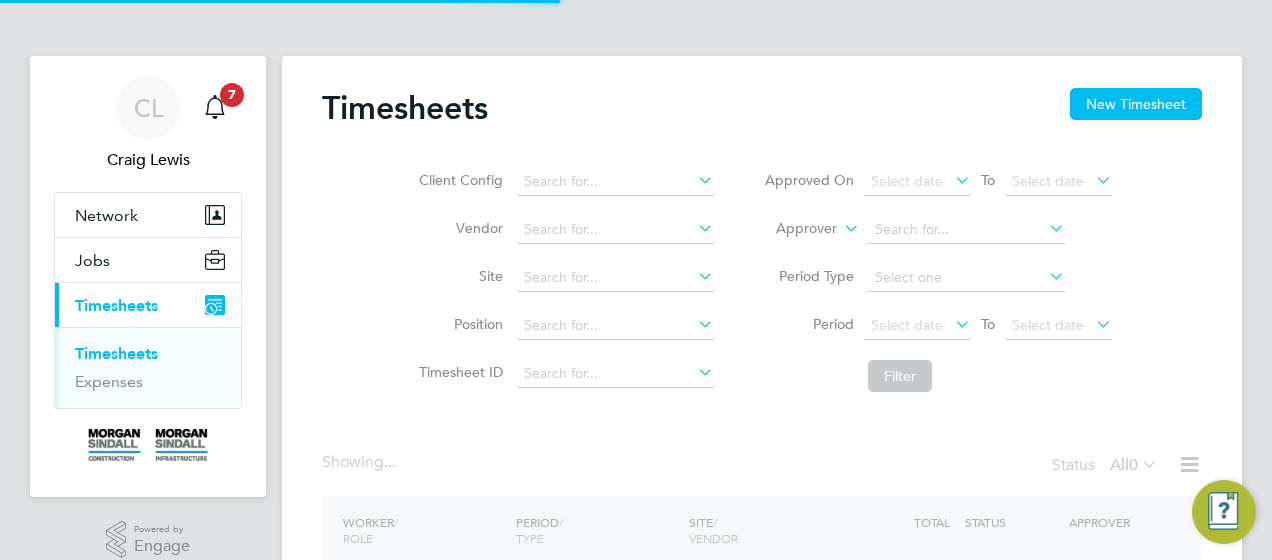 scroll, scrollTop: 0, scrollLeft: 0, axis: both 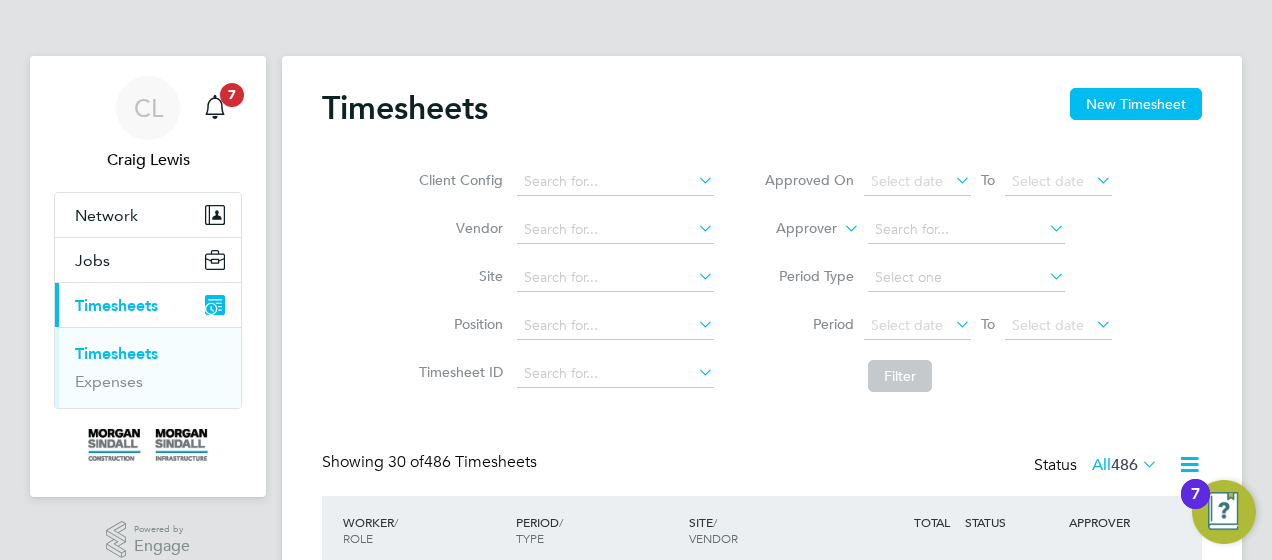 type 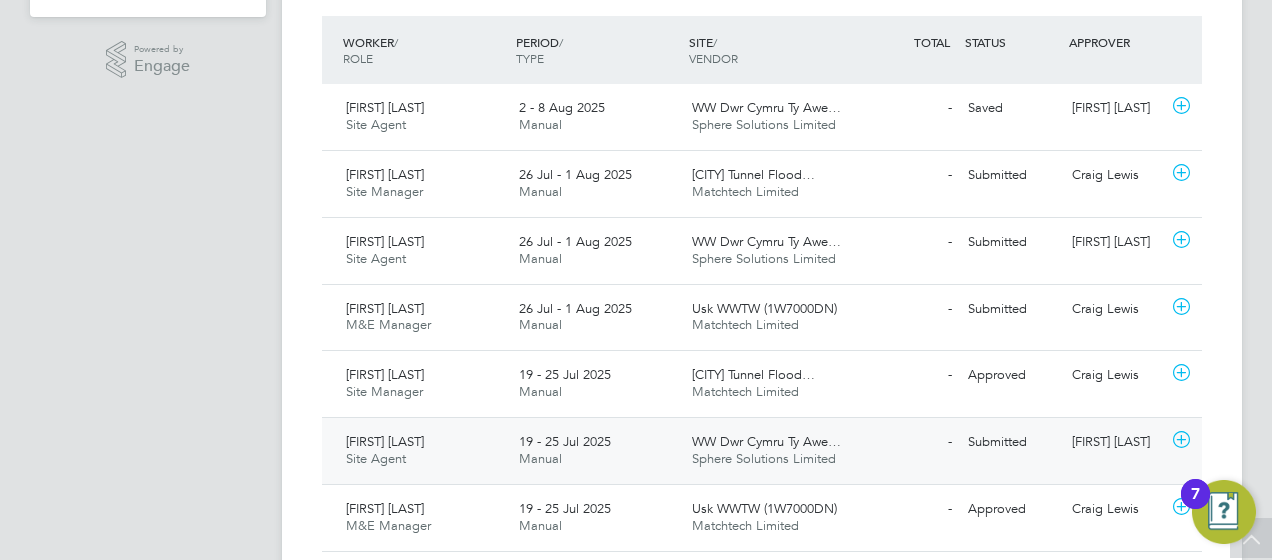 click on "Submitted" 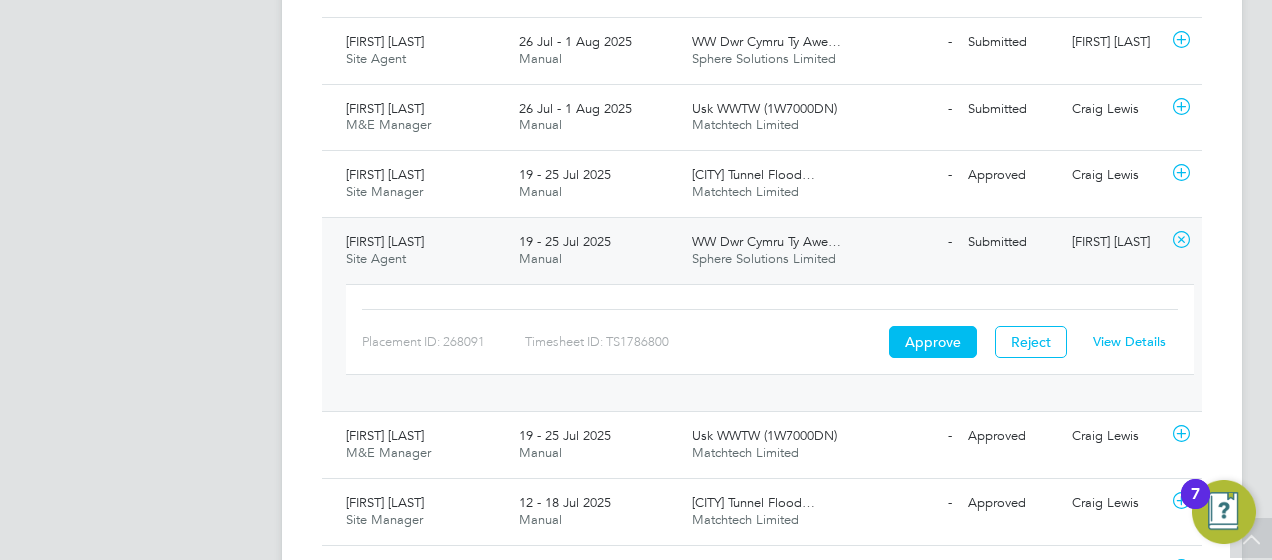 click on "View Details" 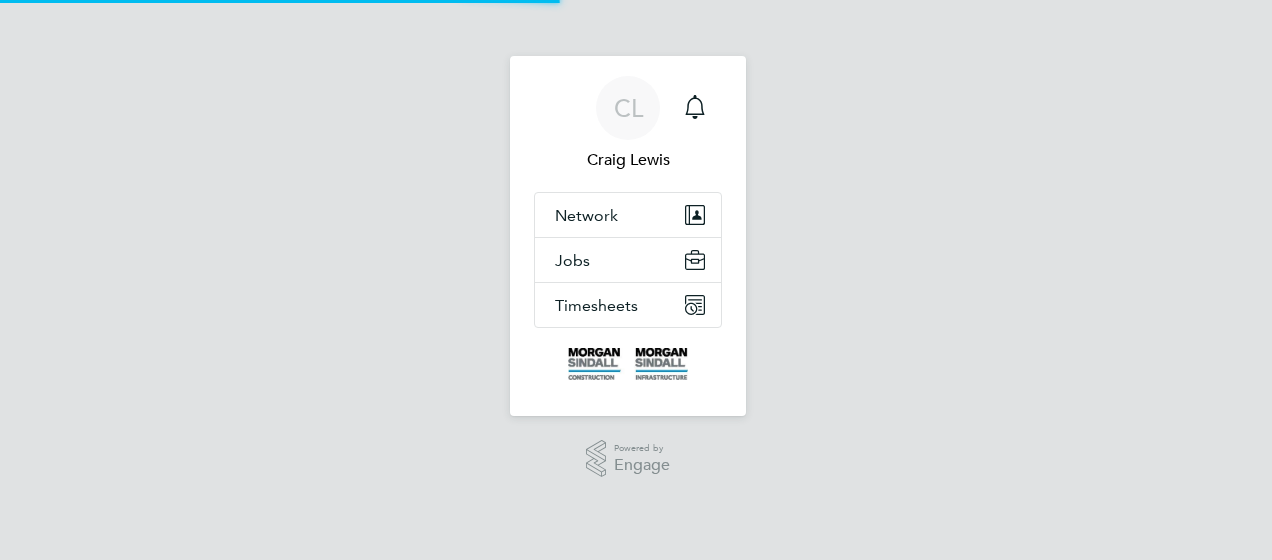 scroll, scrollTop: 0, scrollLeft: 0, axis: both 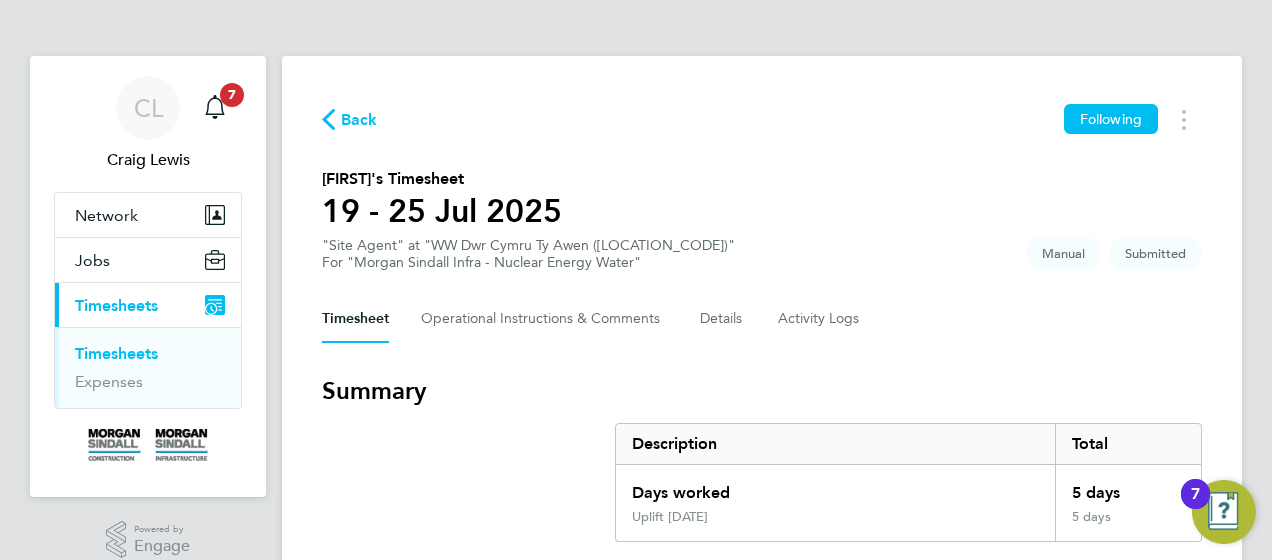type 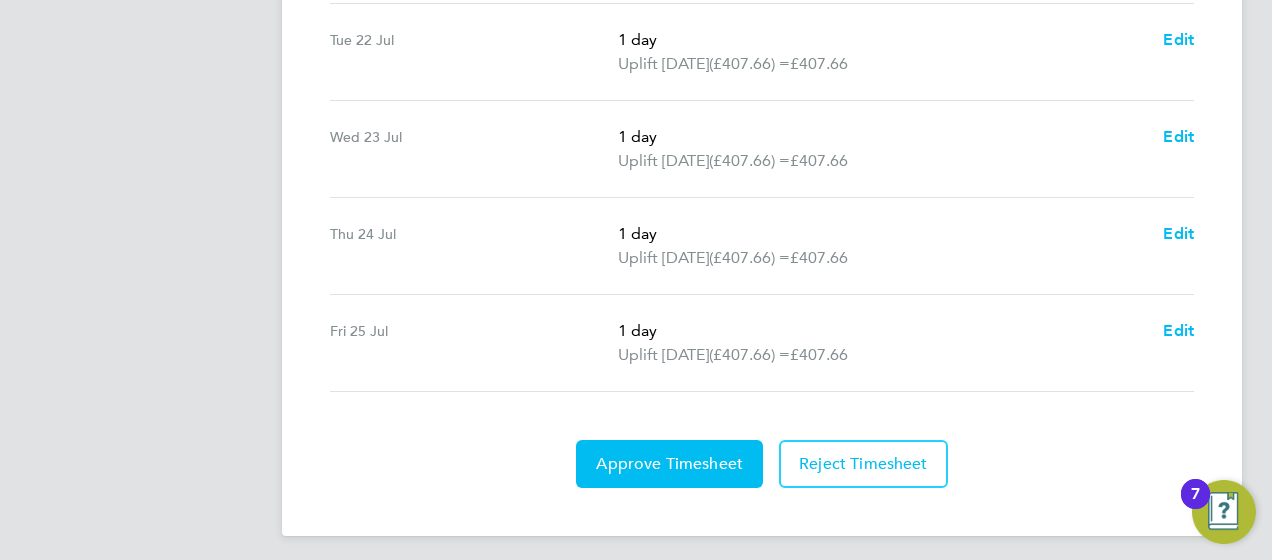 scroll, scrollTop: 880, scrollLeft: 0, axis: vertical 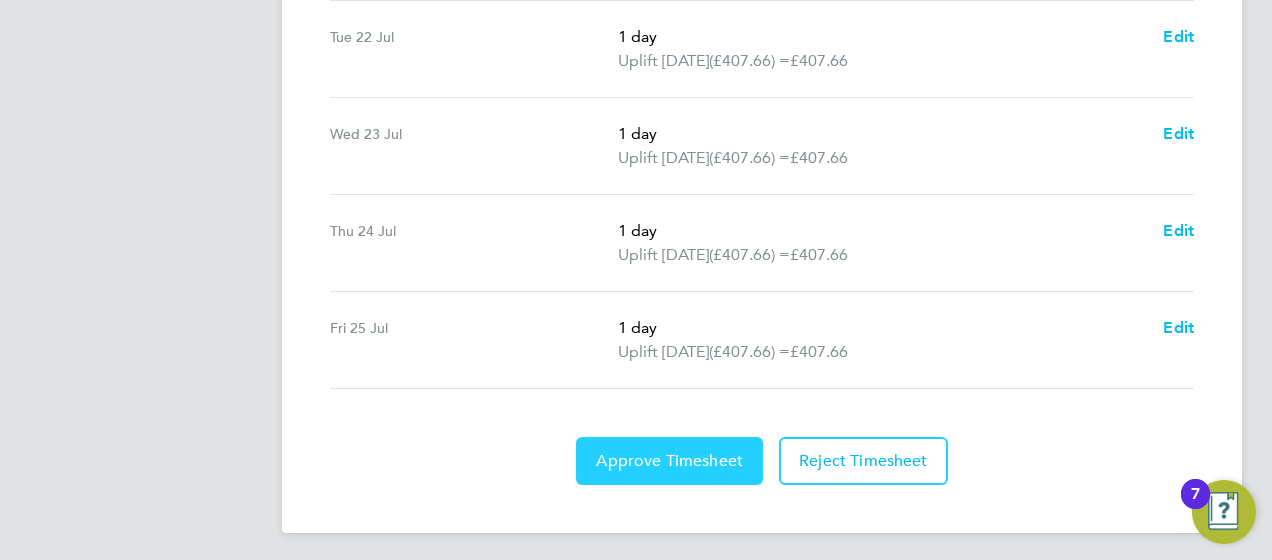 click on "Approve Timesheet" 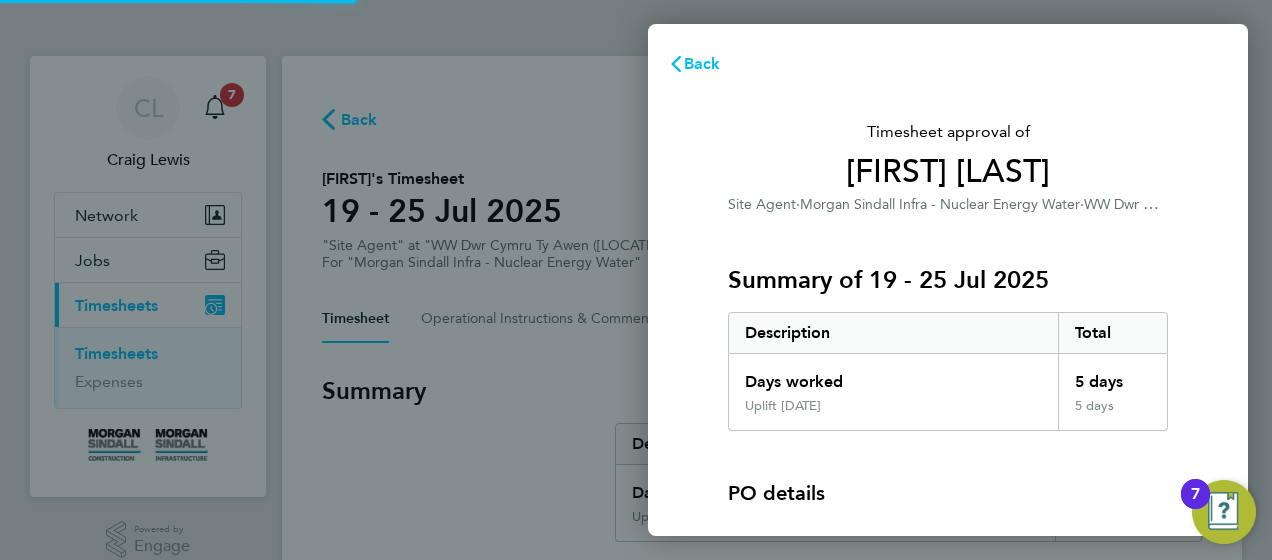 scroll, scrollTop: 0, scrollLeft: 0, axis: both 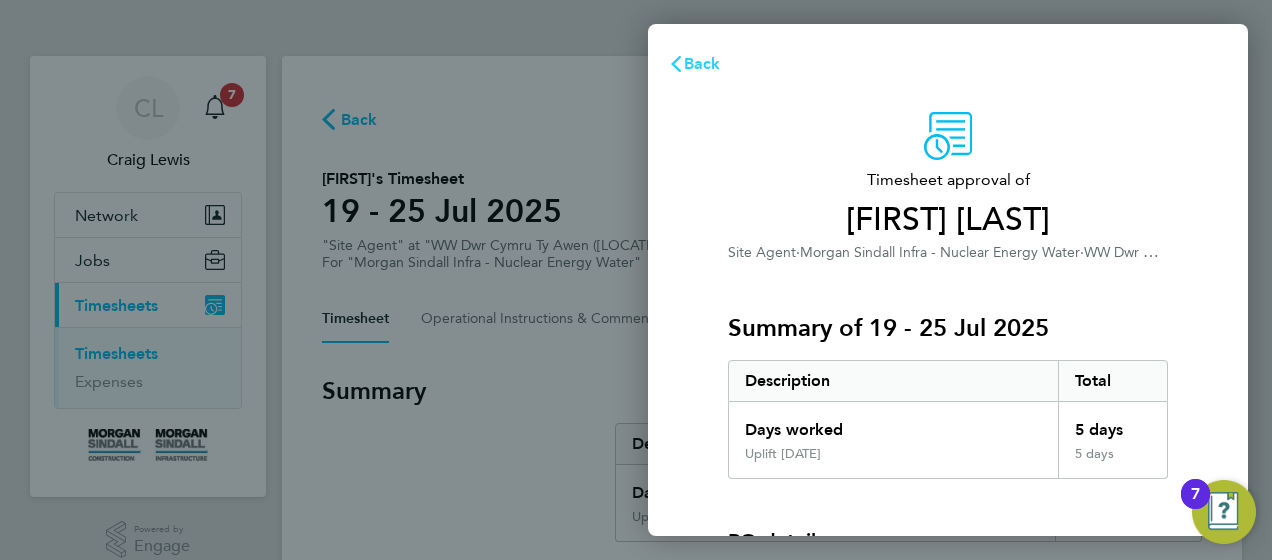 click on "Back" 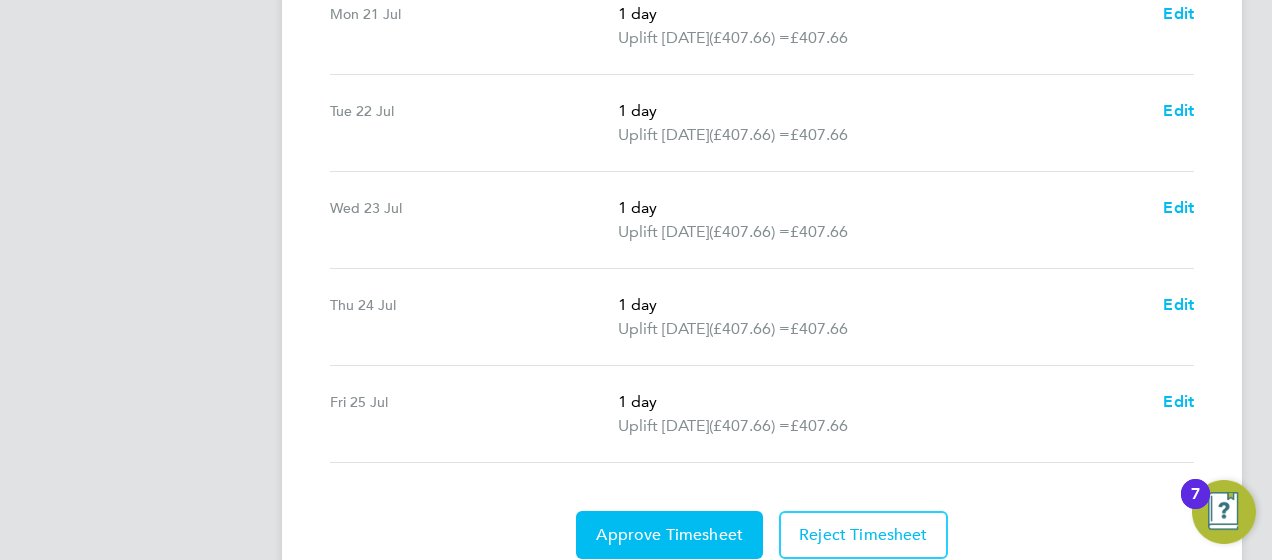 scroll, scrollTop: 881, scrollLeft: 0, axis: vertical 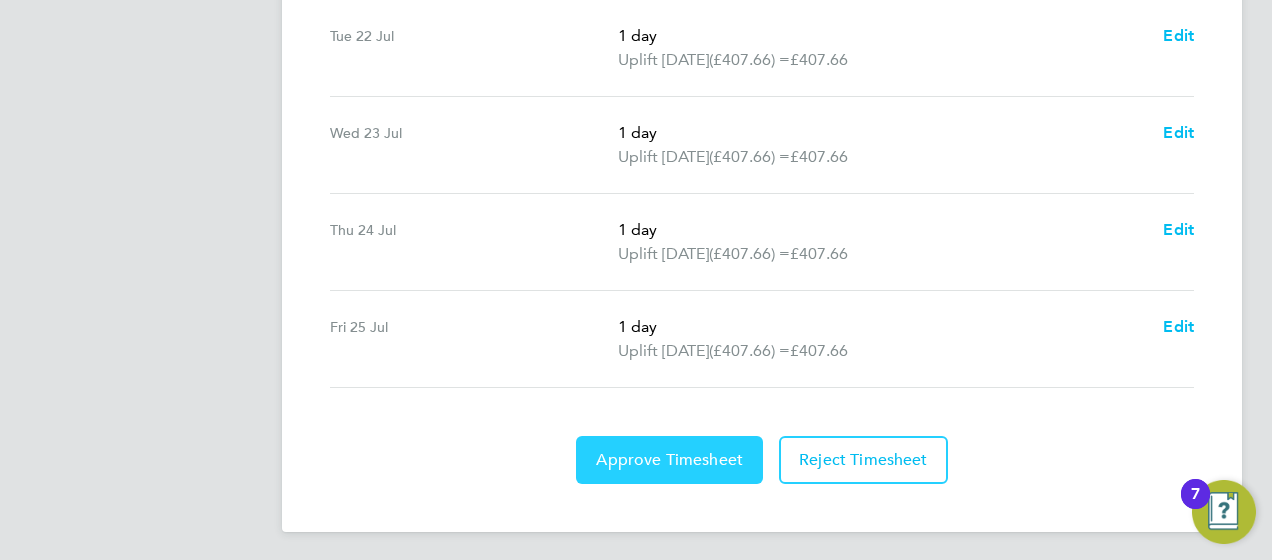 click on "Approve Timesheet" 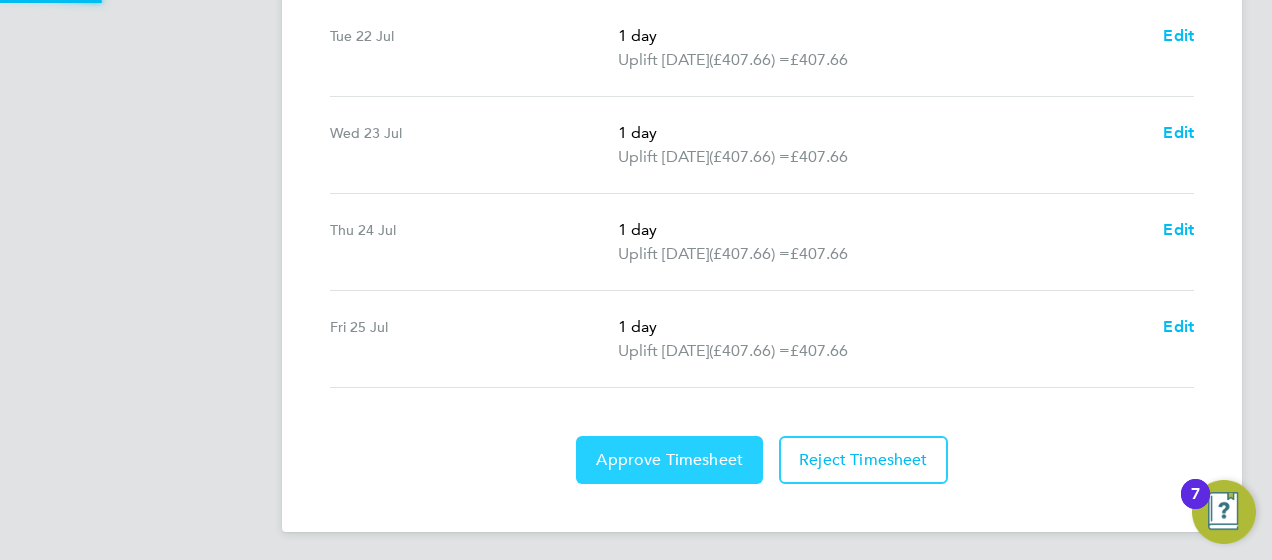 scroll, scrollTop: 0, scrollLeft: 0, axis: both 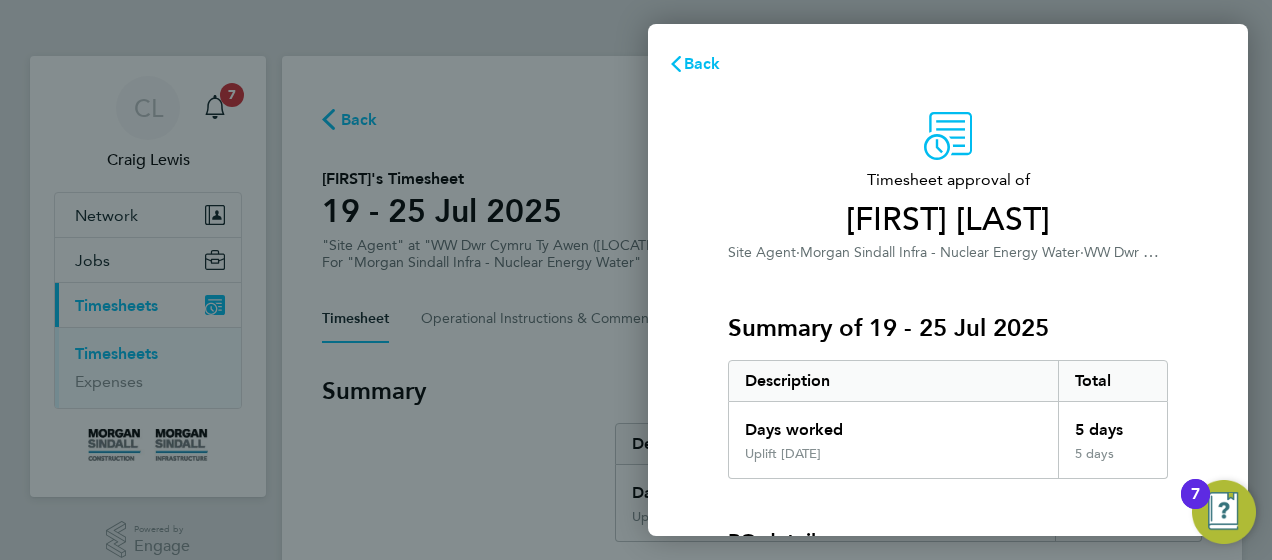 click on "Description" 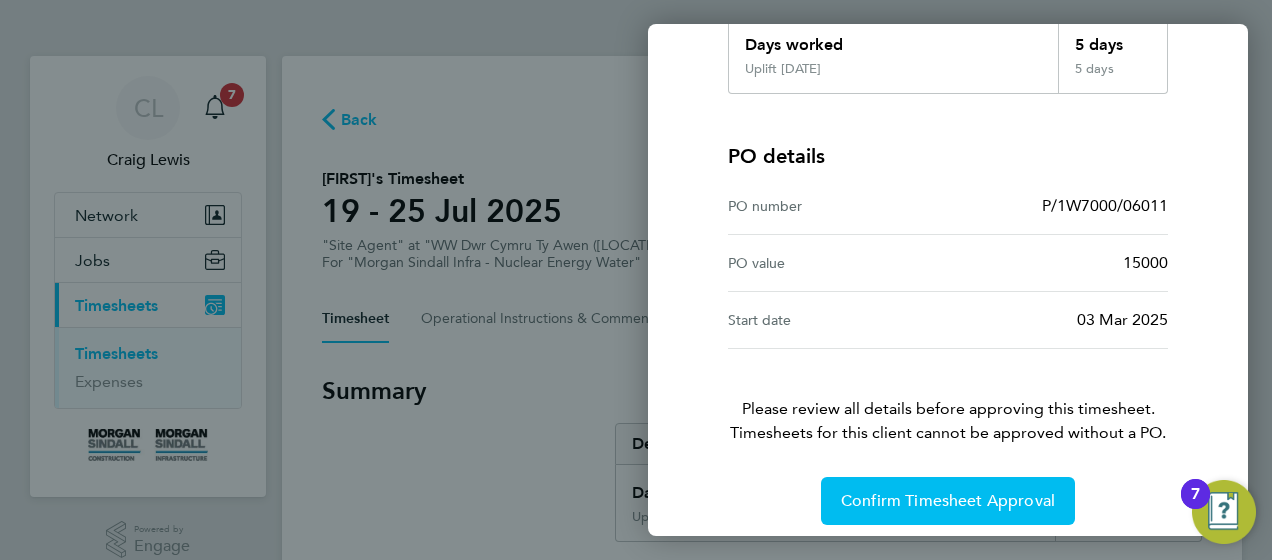scroll, scrollTop: 396, scrollLeft: 0, axis: vertical 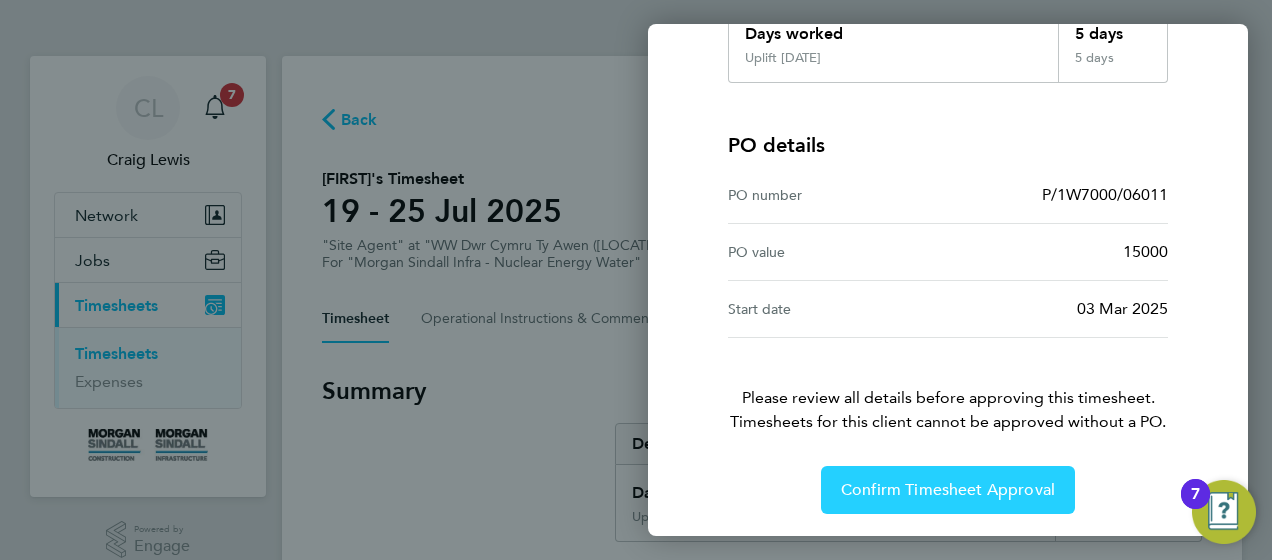 click on "Confirm Timesheet Approval" 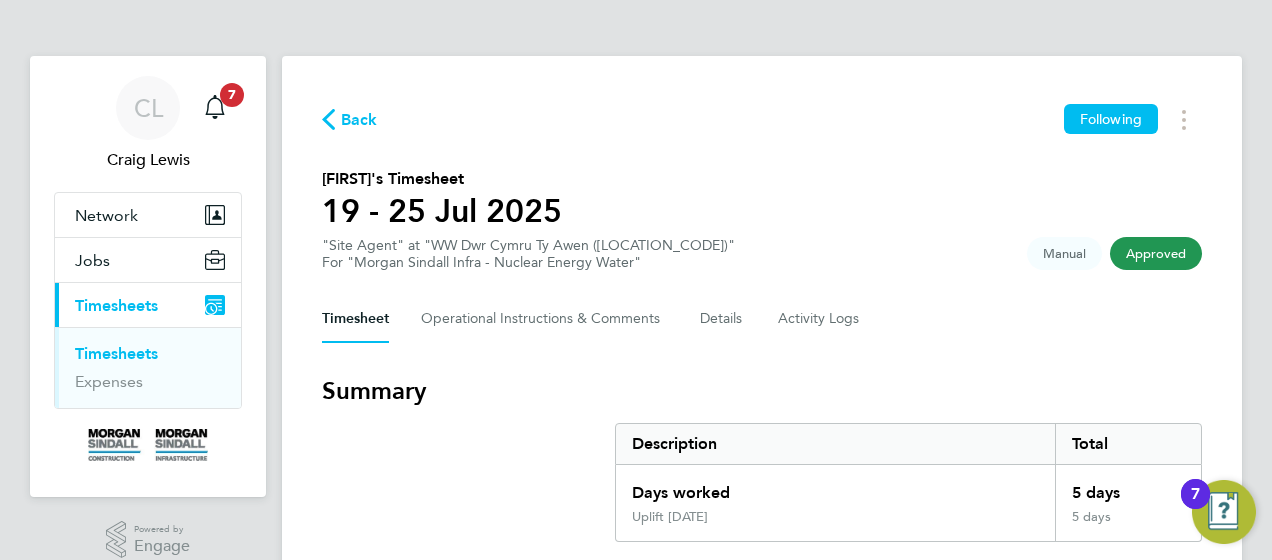 click on "Back" 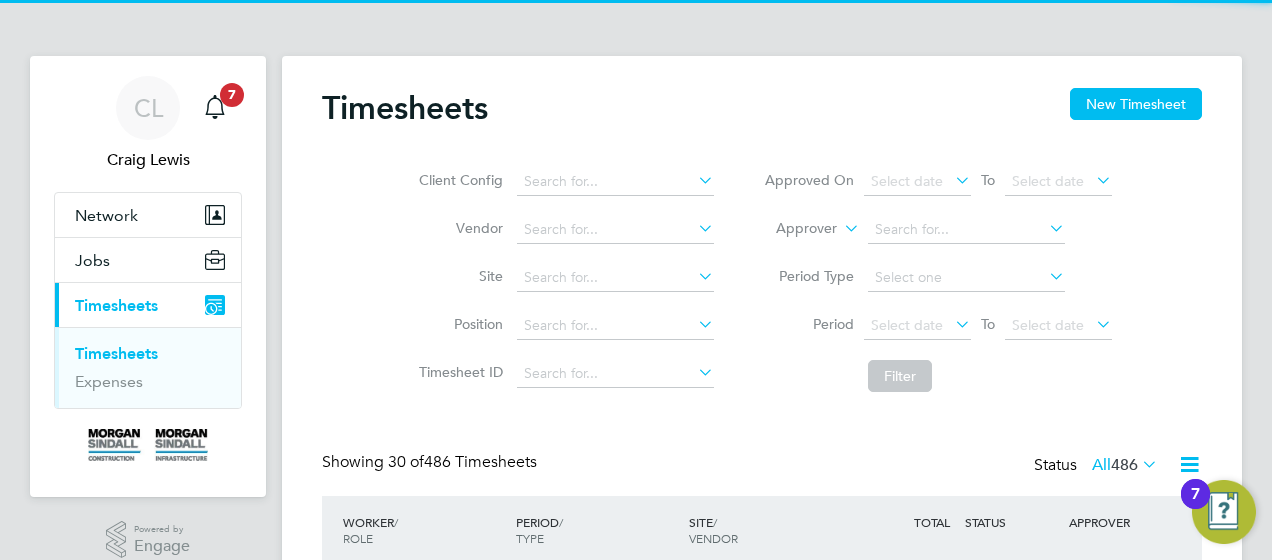 scroll, scrollTop: 10, scrollLeft: 10, axis: both 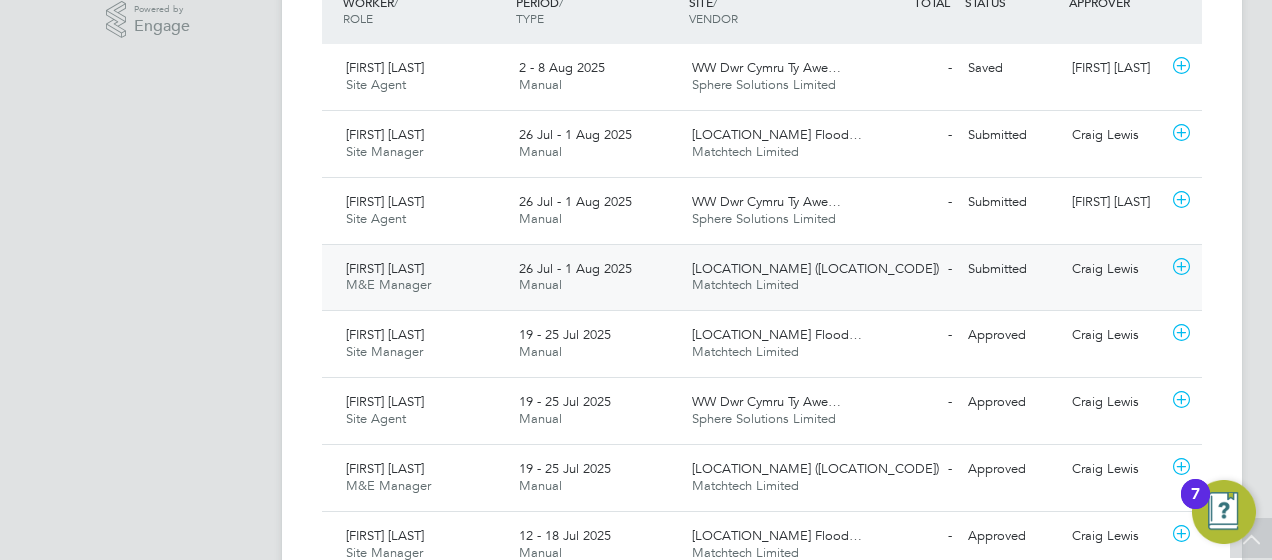 click on "Submitted" 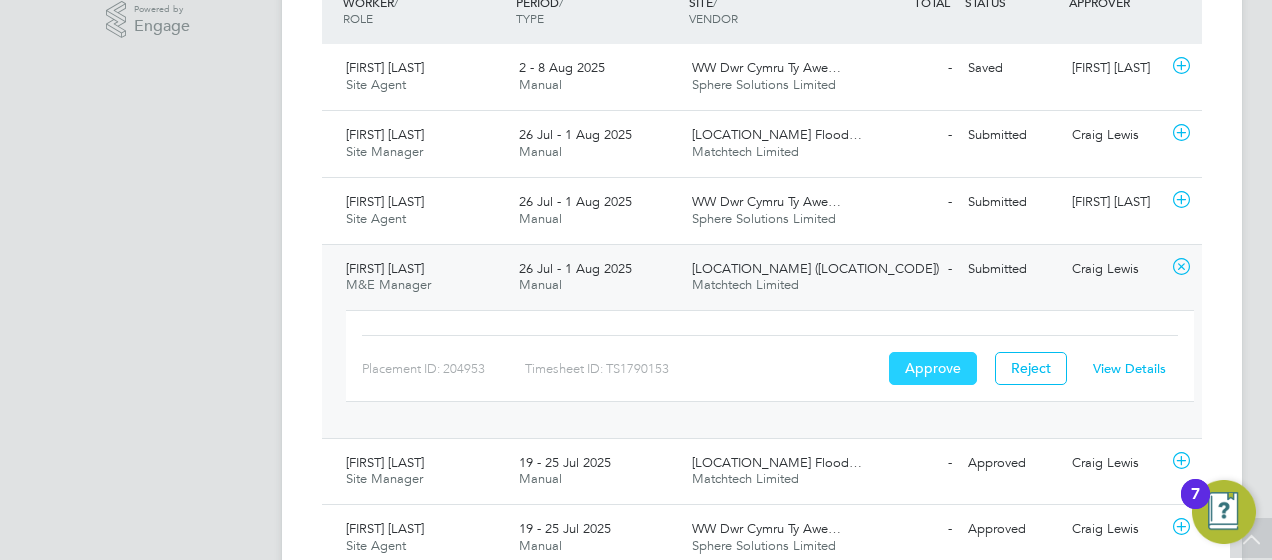 click on "Approve" 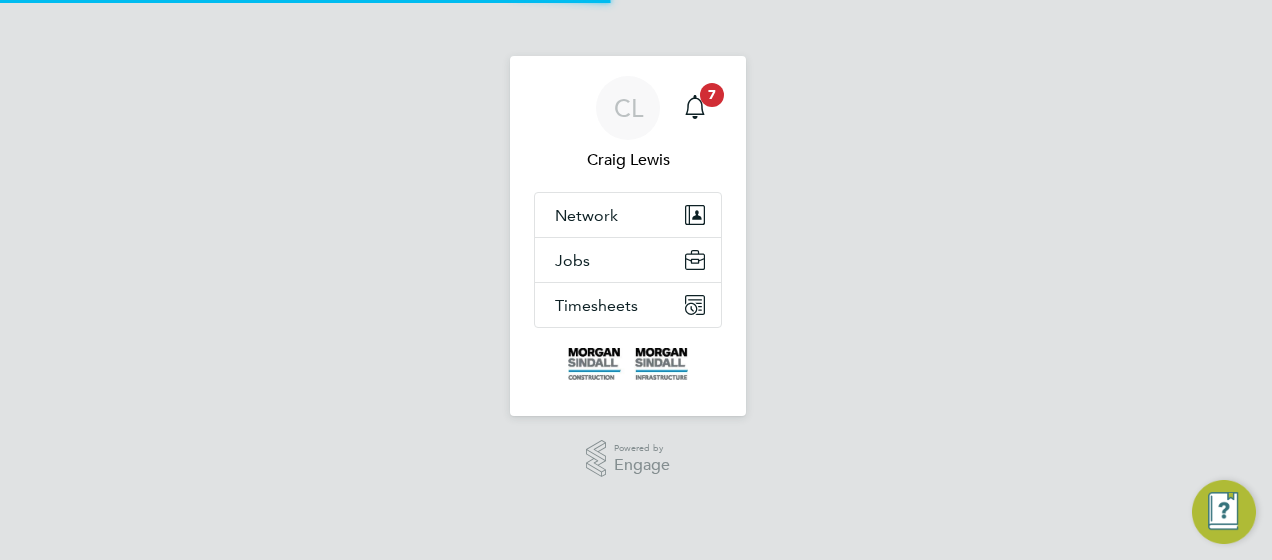 scroll, scrollTop: 0, scrollLeft: 0, axis: both 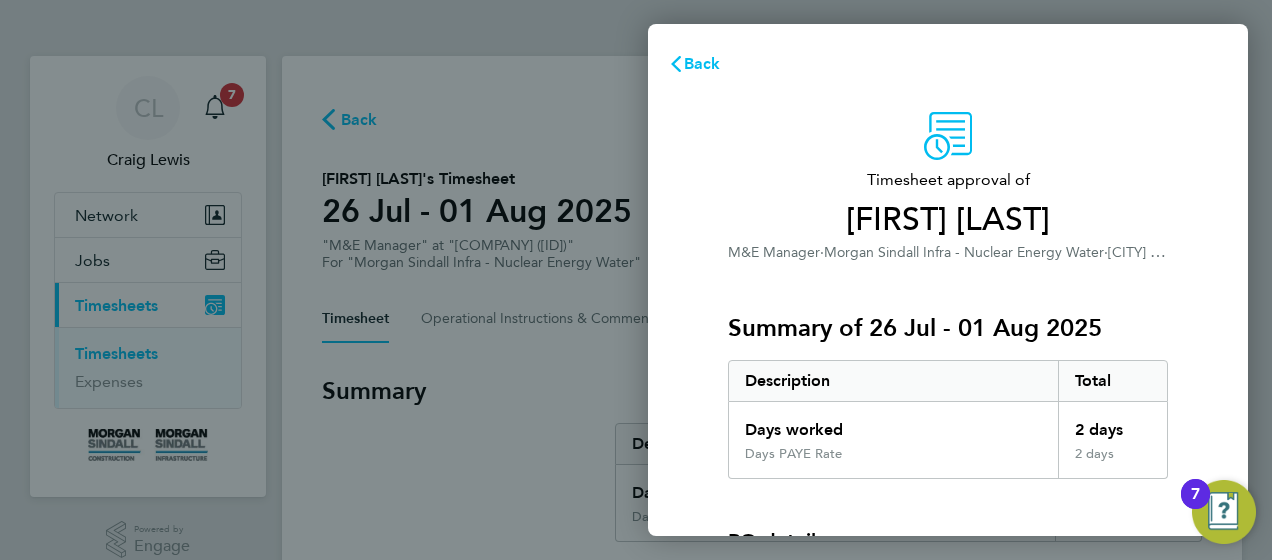 click on "Summary of 26 Jul - 01 Aug 2025   Description   Total   Days worked   2 days   Days PAYE Rate   2 days" 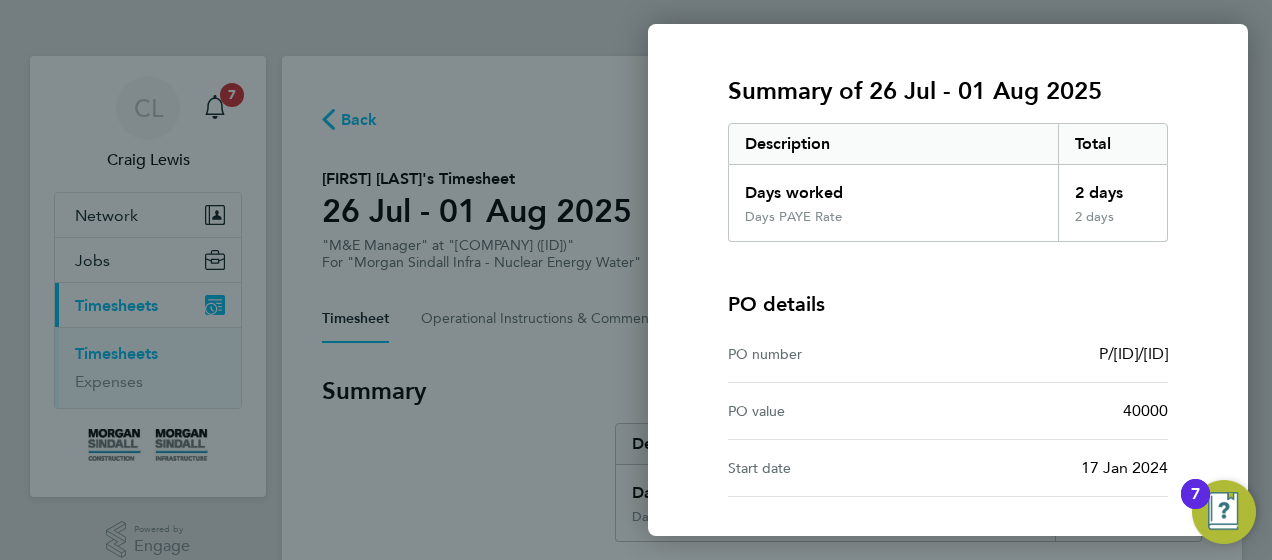 scroll, scrollTop: 396, scrollLeft: 0, axis: vertical 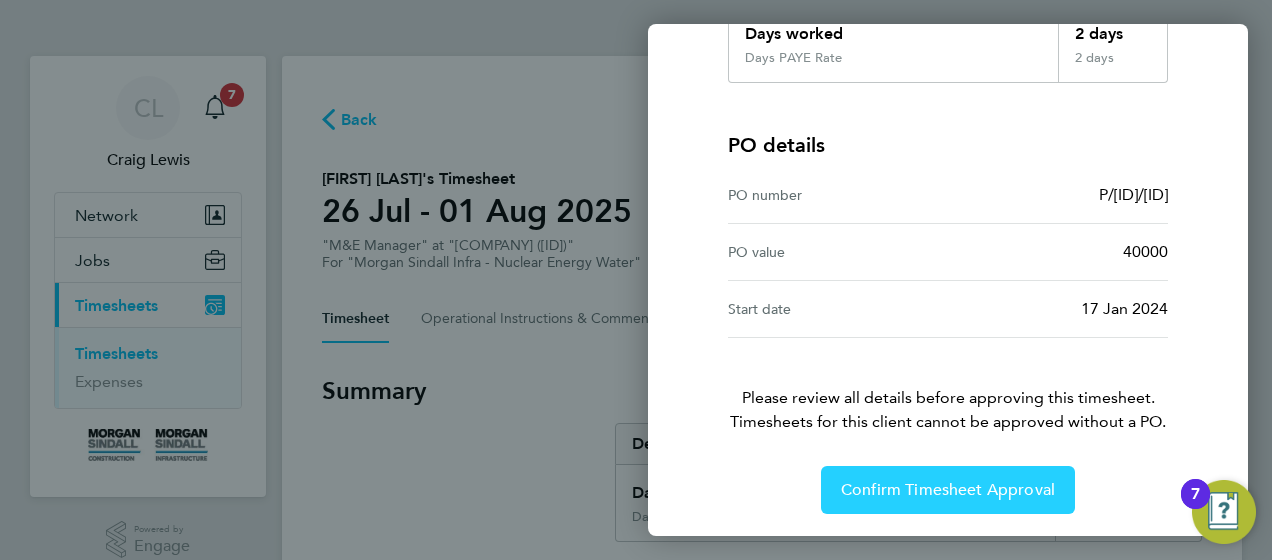 click on "Confirm Timesheet Approval" 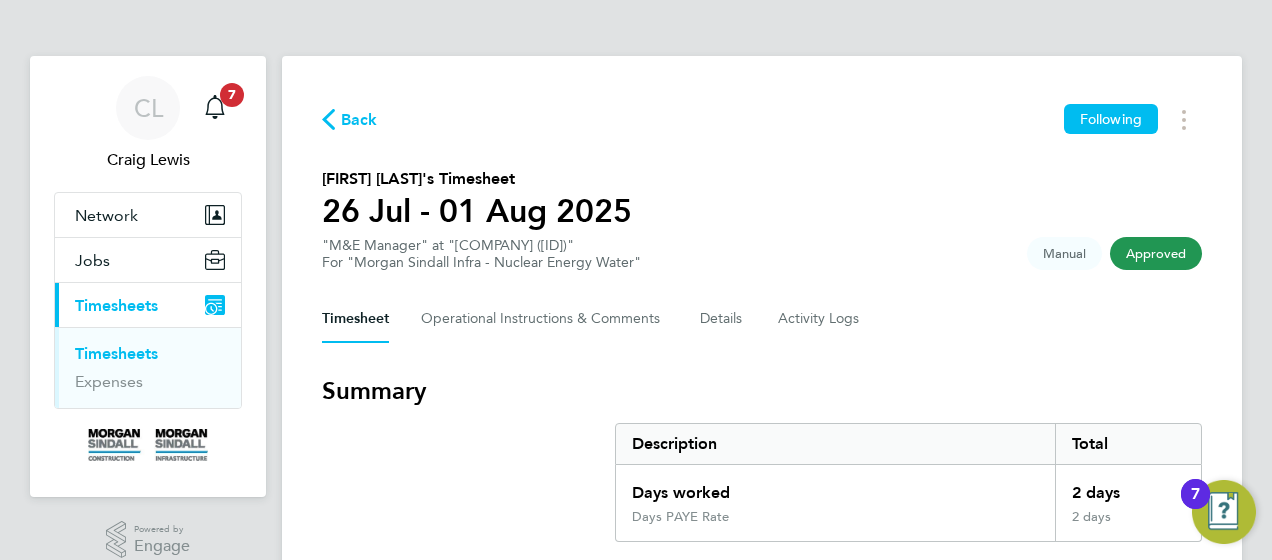 click on "Back" 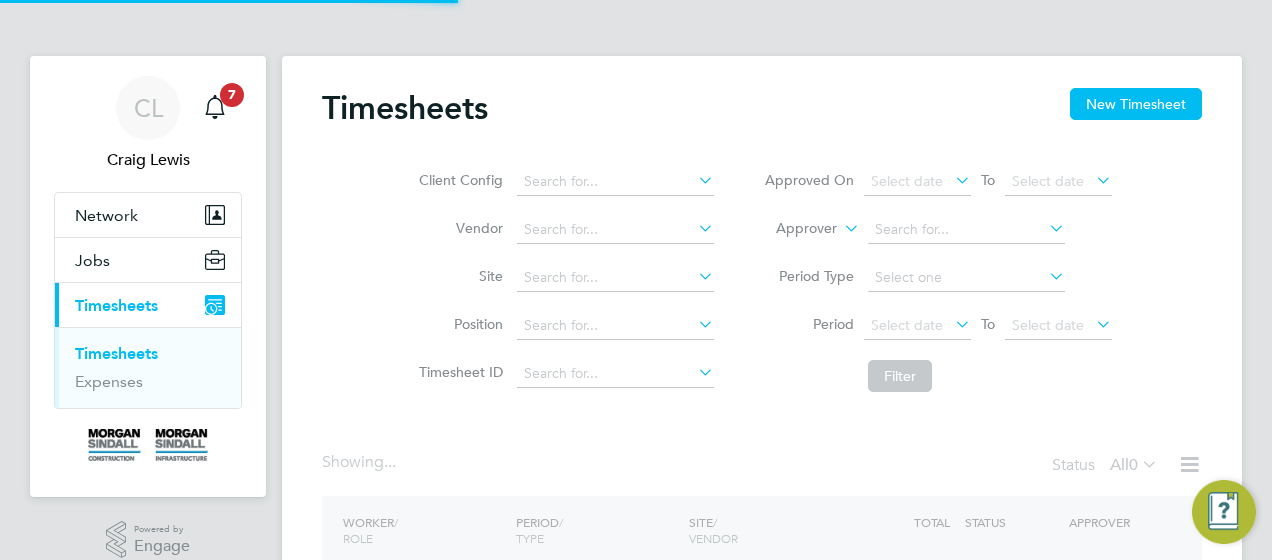 type 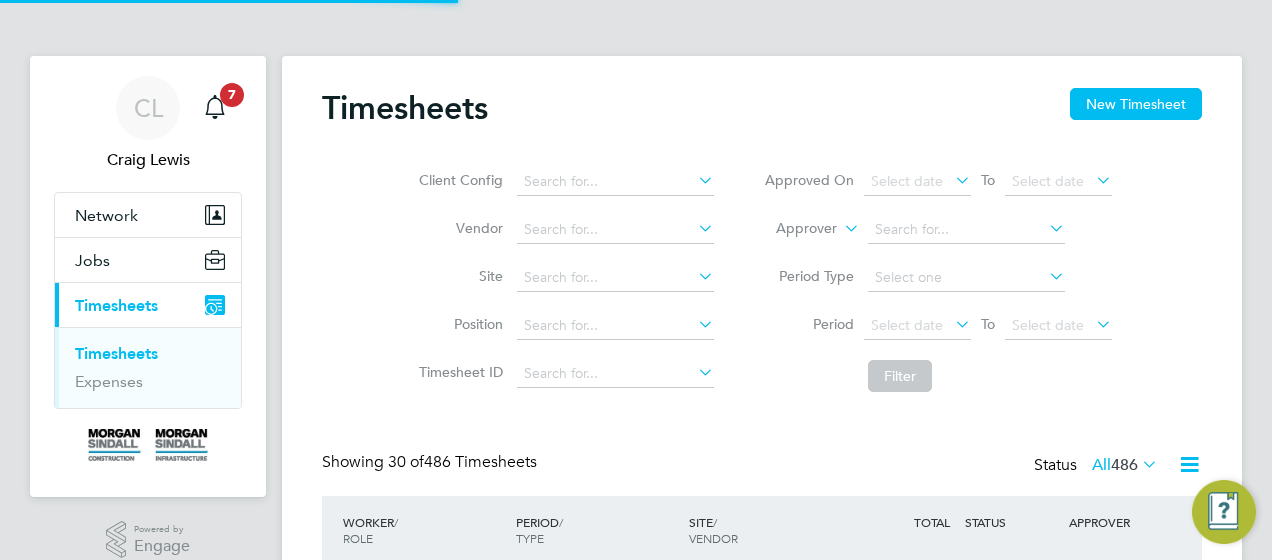 scroll, scrollTop: 40, scrollLeft: 0, axis: vertical 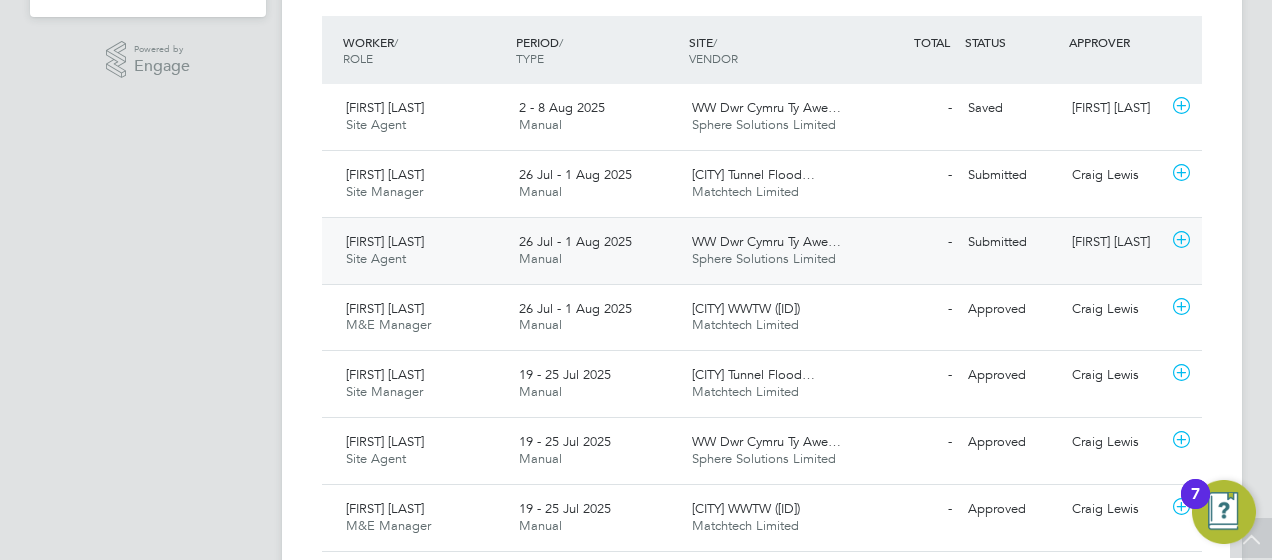 click on "Submitted" 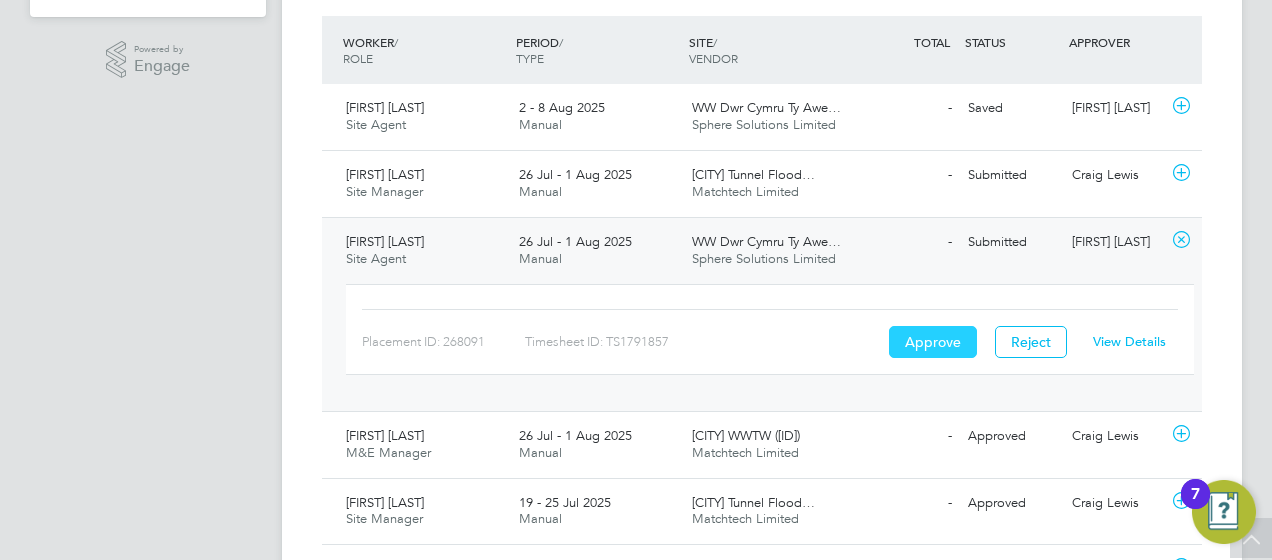 click on "Approve" 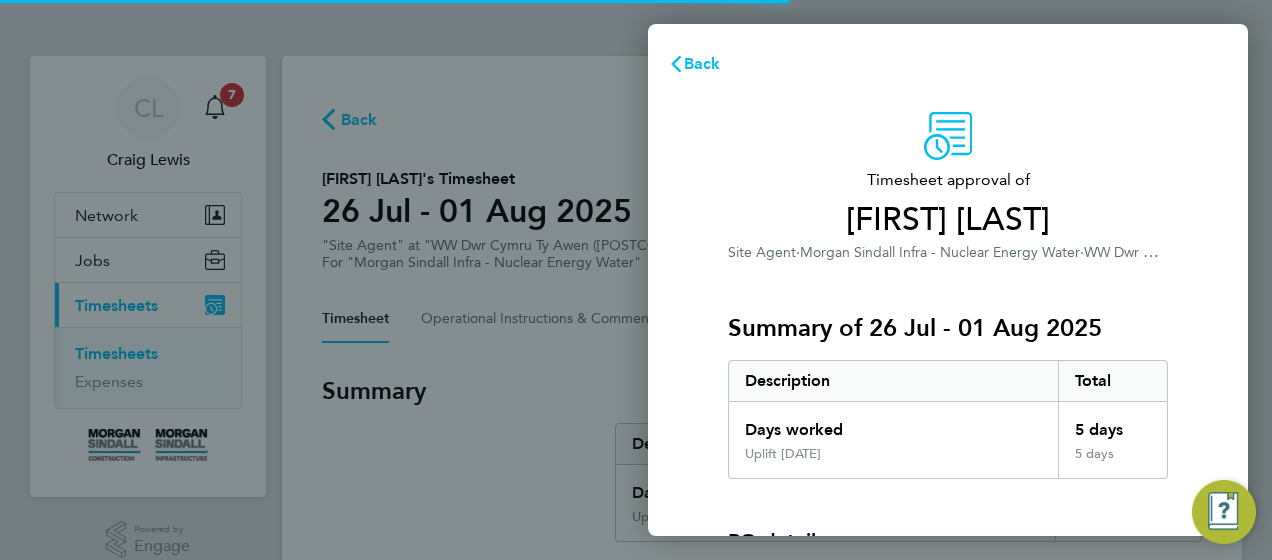 scroll, scrollTop: 0, scrollLeft: 0, axis: both 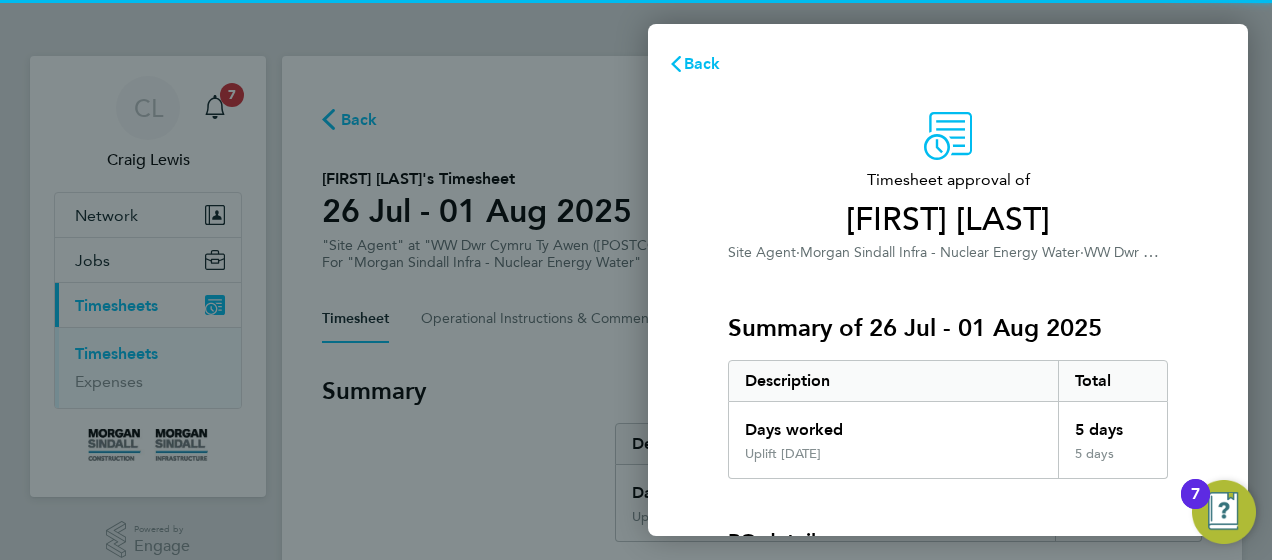 click on "Summary of [DATE] - [DATE]   Description   Total   Days worked   5 days   Uplift [DATE]   5 days" 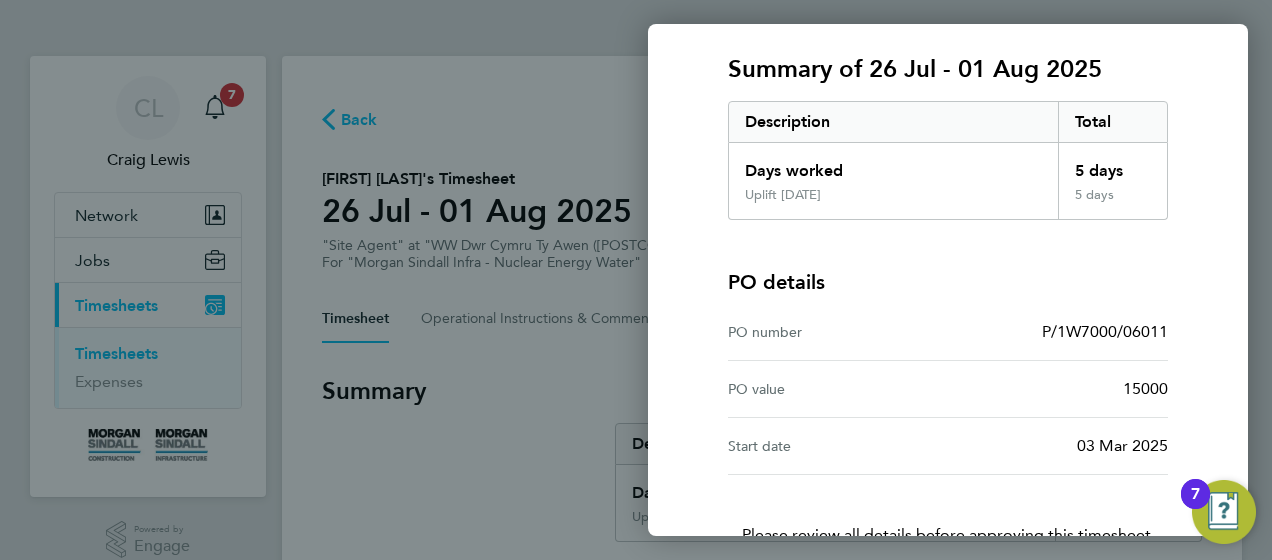 scroll, scrollTop: 396, scrollLeft: 0, axis: vertical 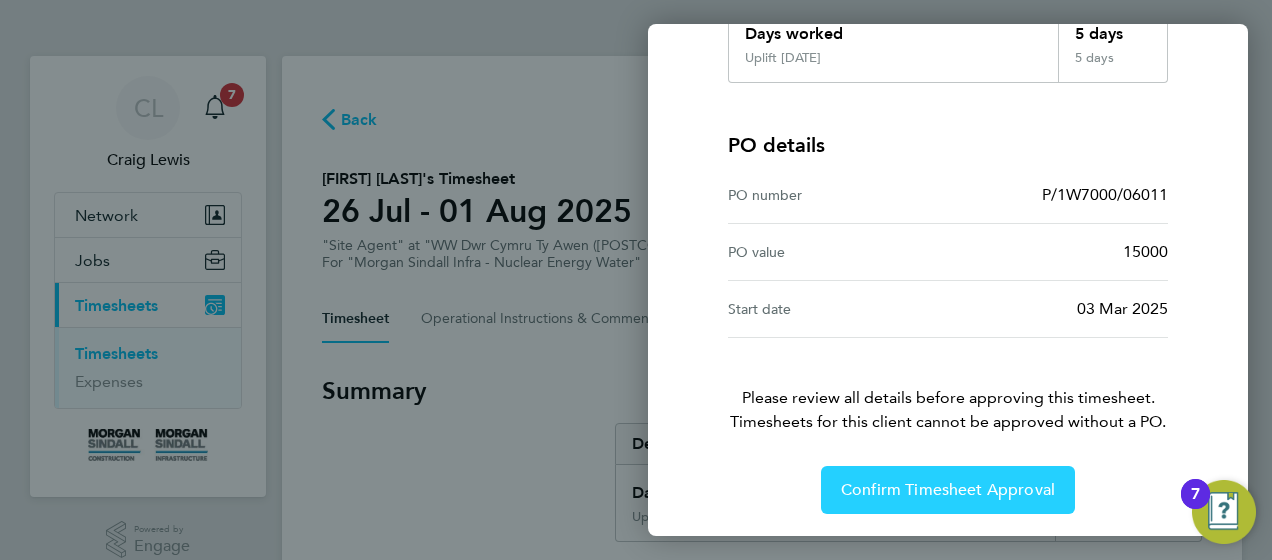 click on "Confirm Timesheet Approval" 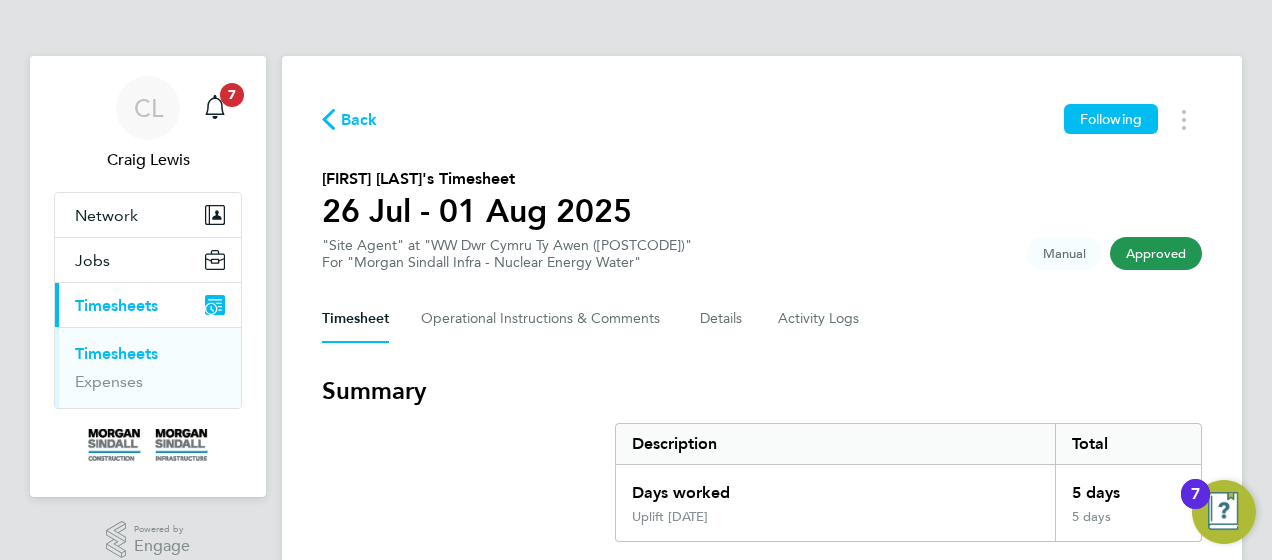 type 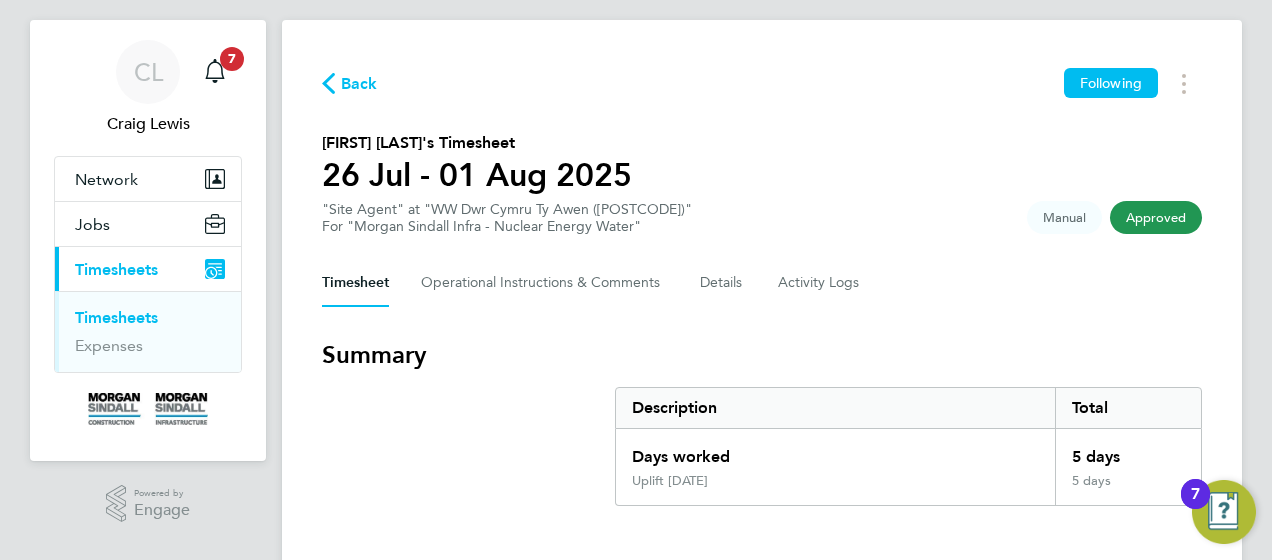 scroll, scrollTop: 40, scrollLeft: 0, axis: vertical 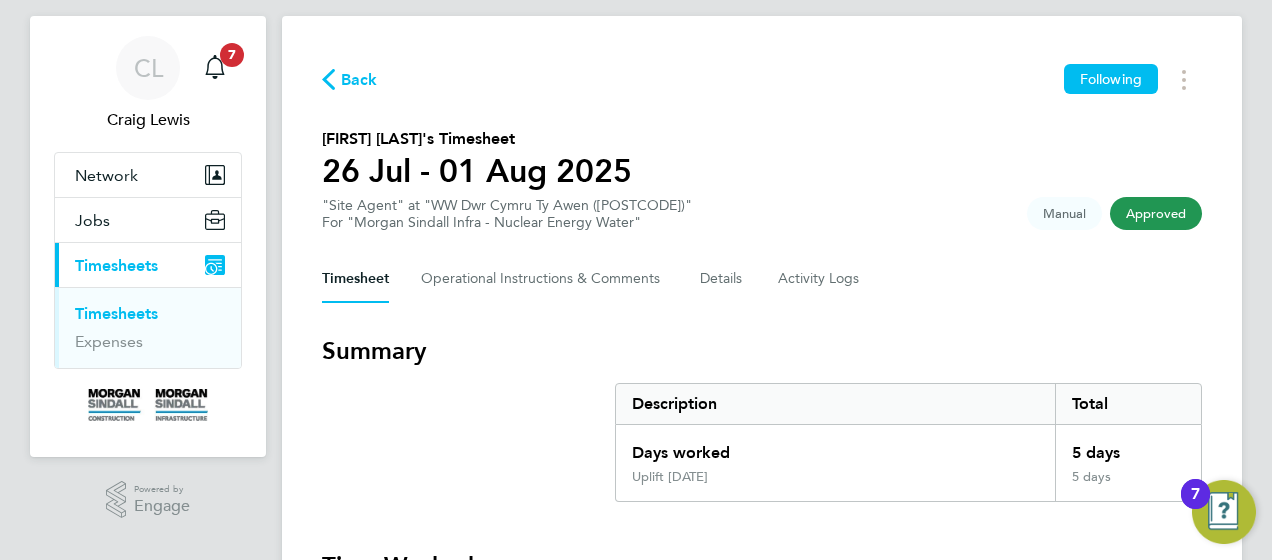 click on "Back" 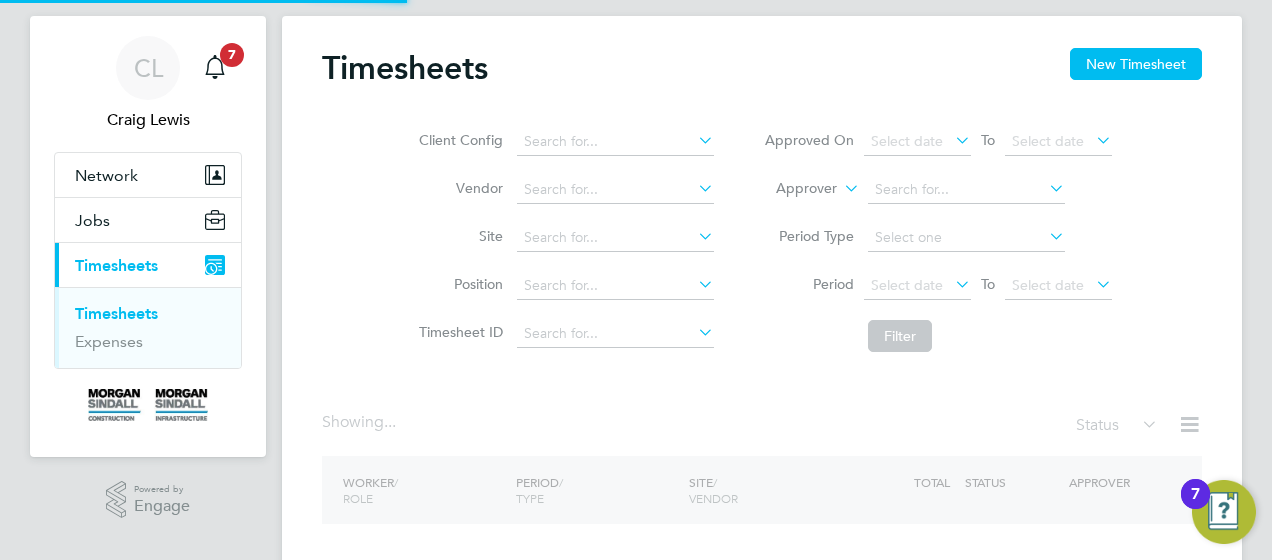 scroll, scrollTop: 0, scrollLeft: 0, axis: both 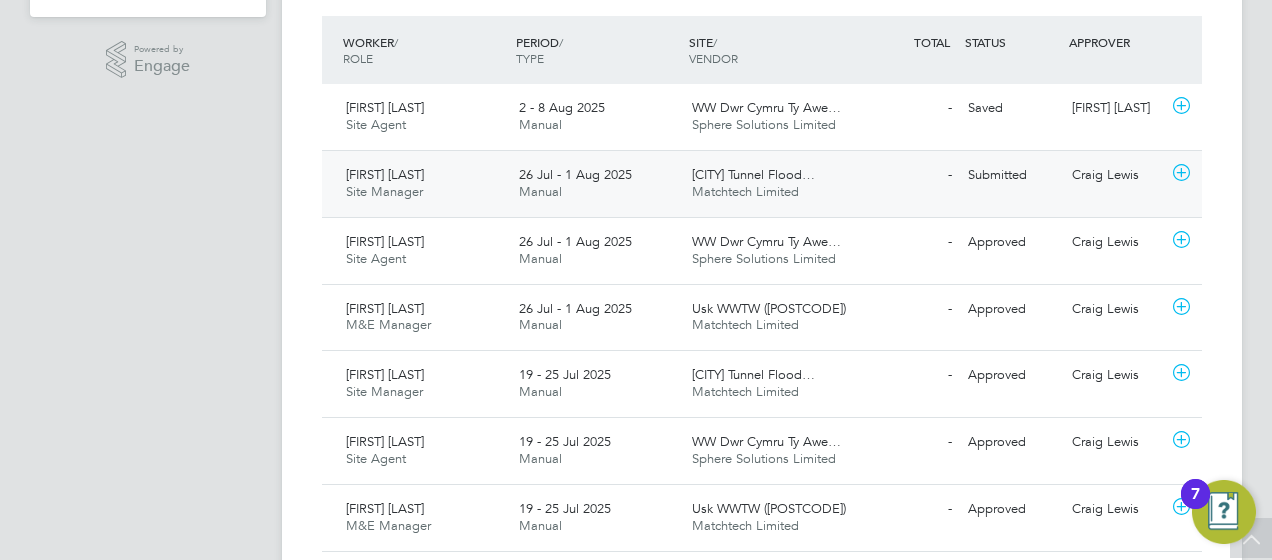 click on "Submitted" 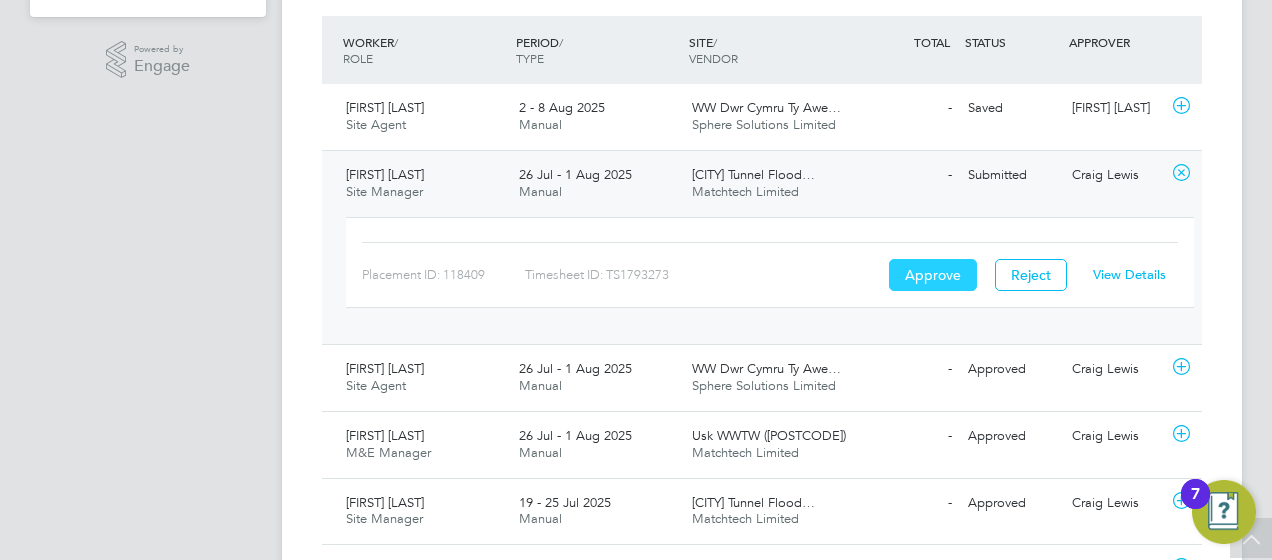 click on "Approve" 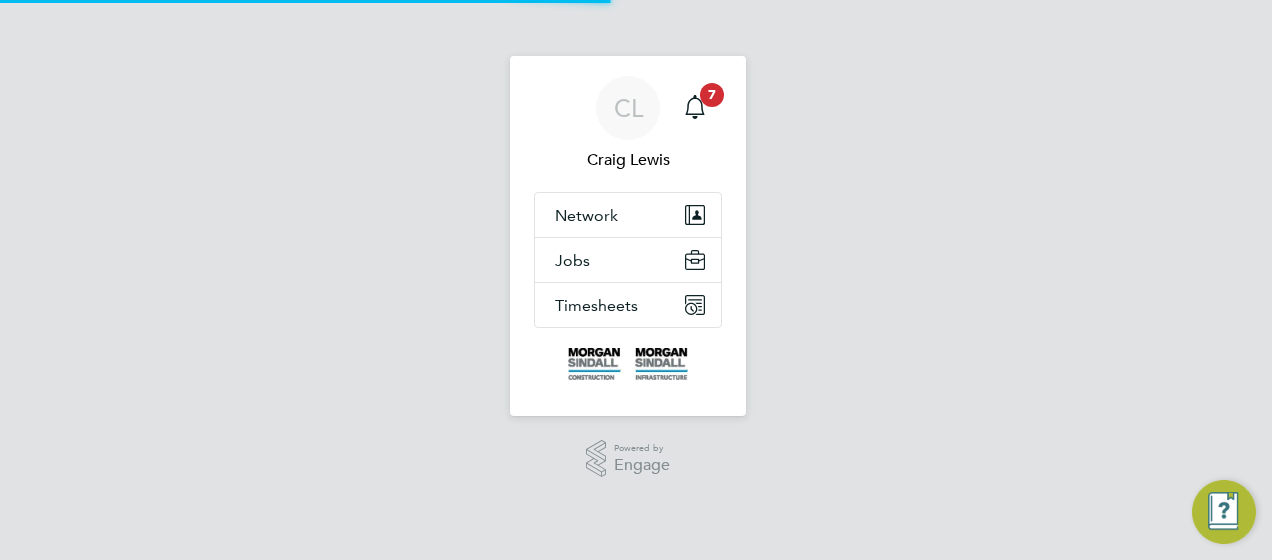 scroll, scrollTop: 0, scrollLeft: 0, axis: both 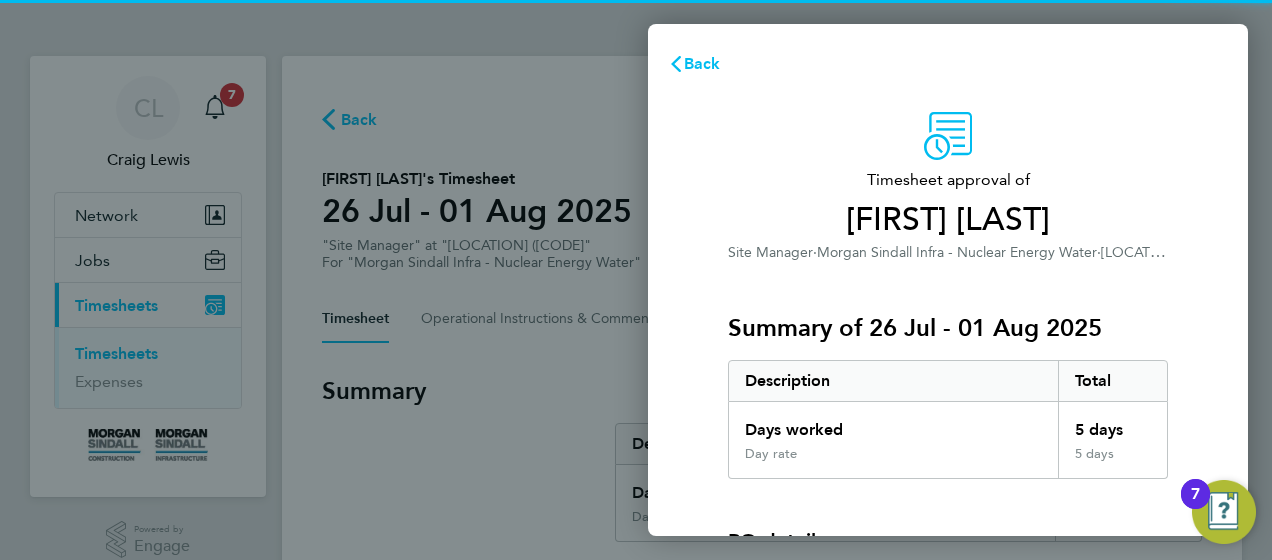 click on "Summary of 26 Jul - 01 Aug 2025" 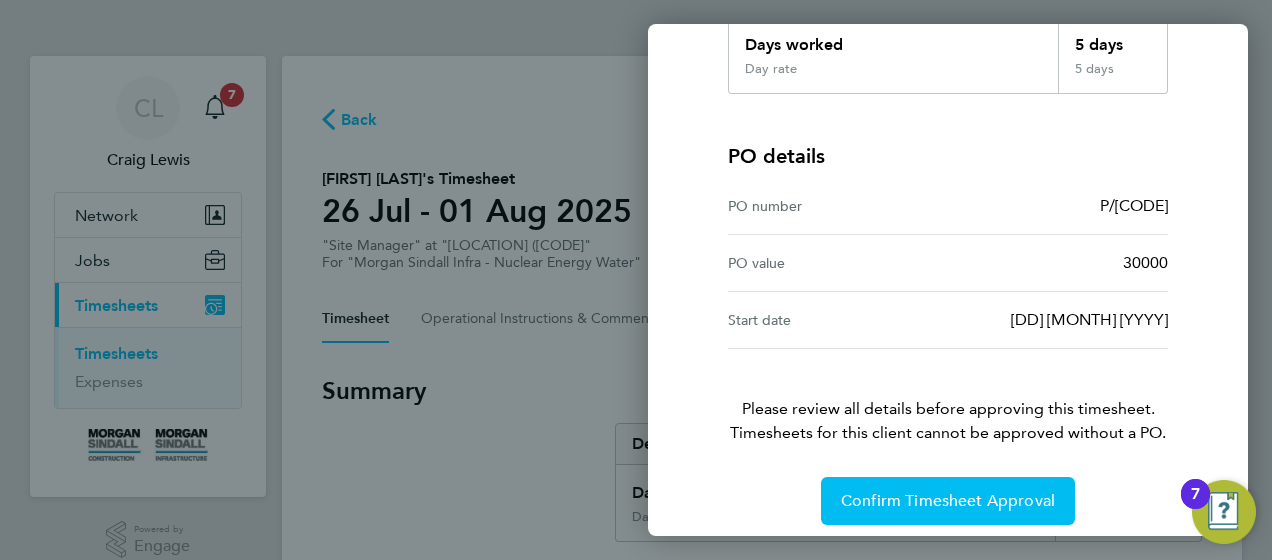 scroll, scrollTop: 396, scrollLeft: 0, axis: vertical 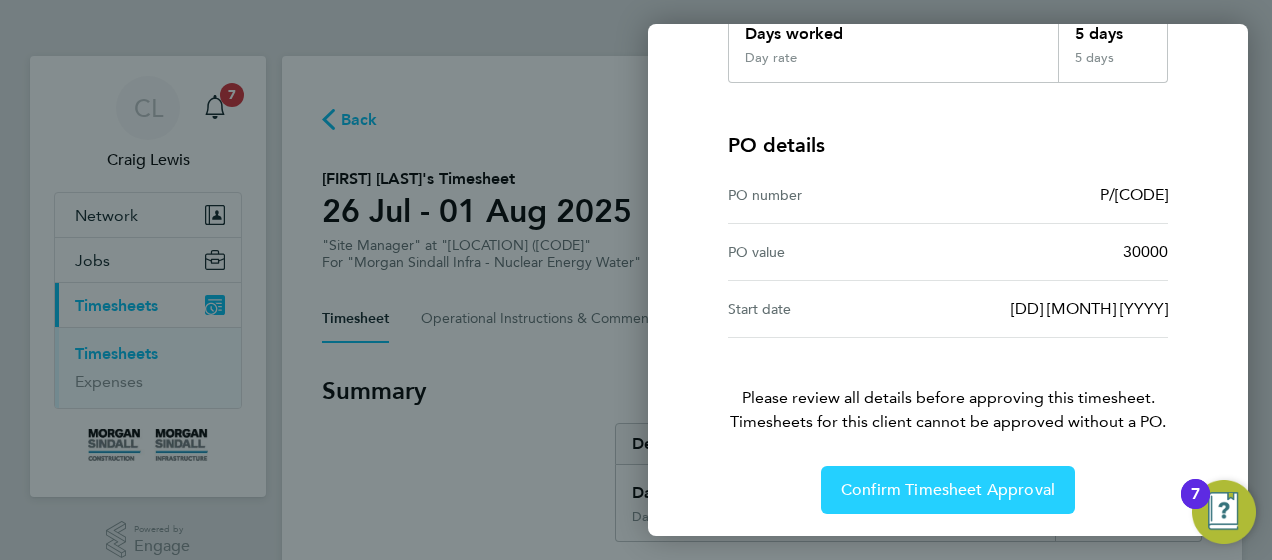 click on "Confirm Timesheet Approval" 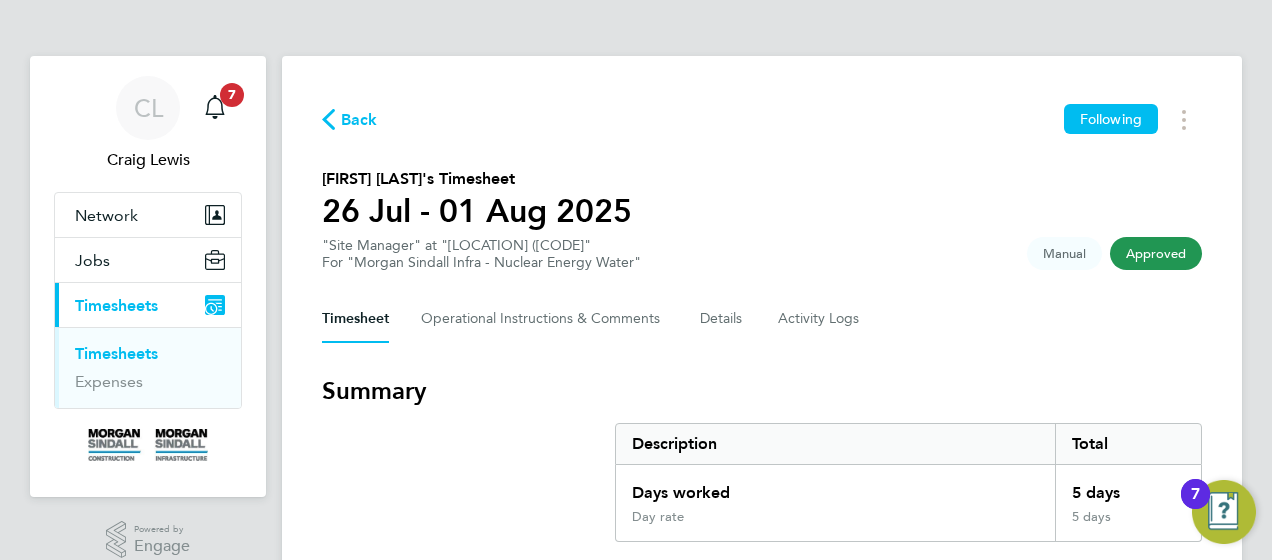 click on "Back" 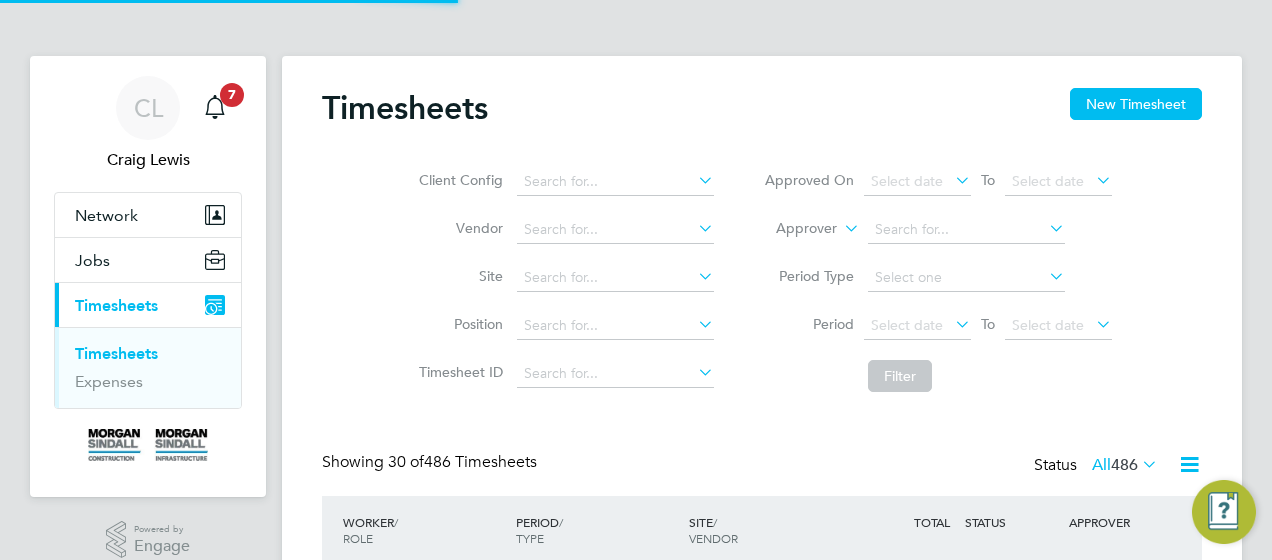 type 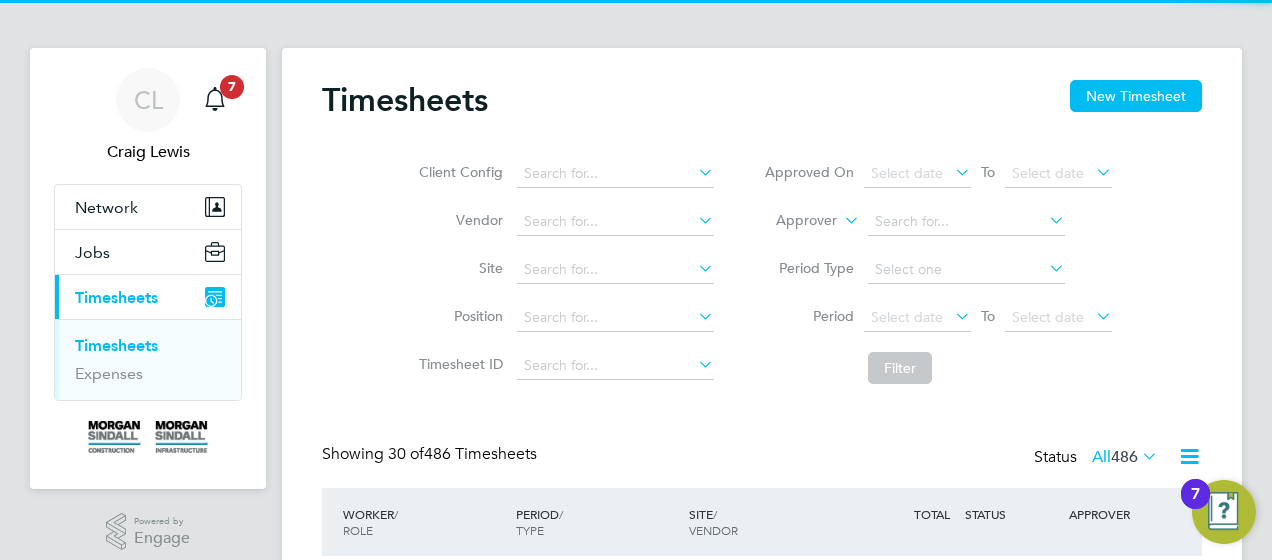 scroll, scrollTop: 40, scrollLeft: 0, axis: vertical 